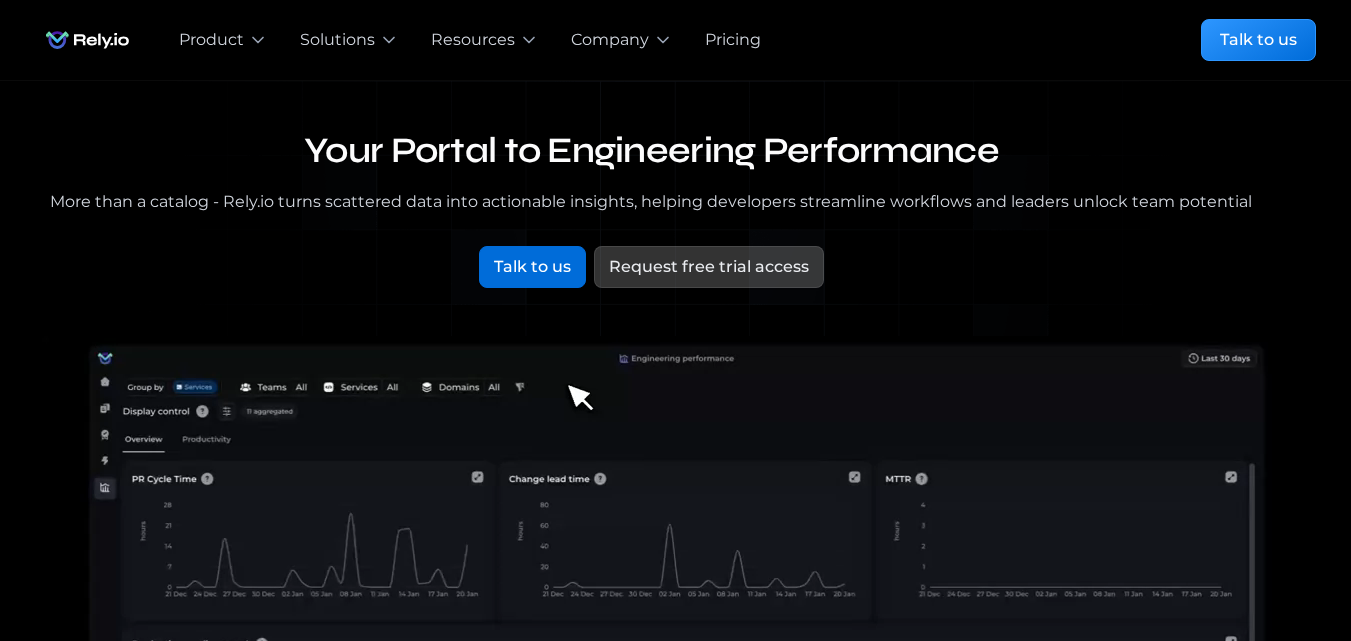 scroll, scrollTop: 0, scrollLeft: 0, axis: both 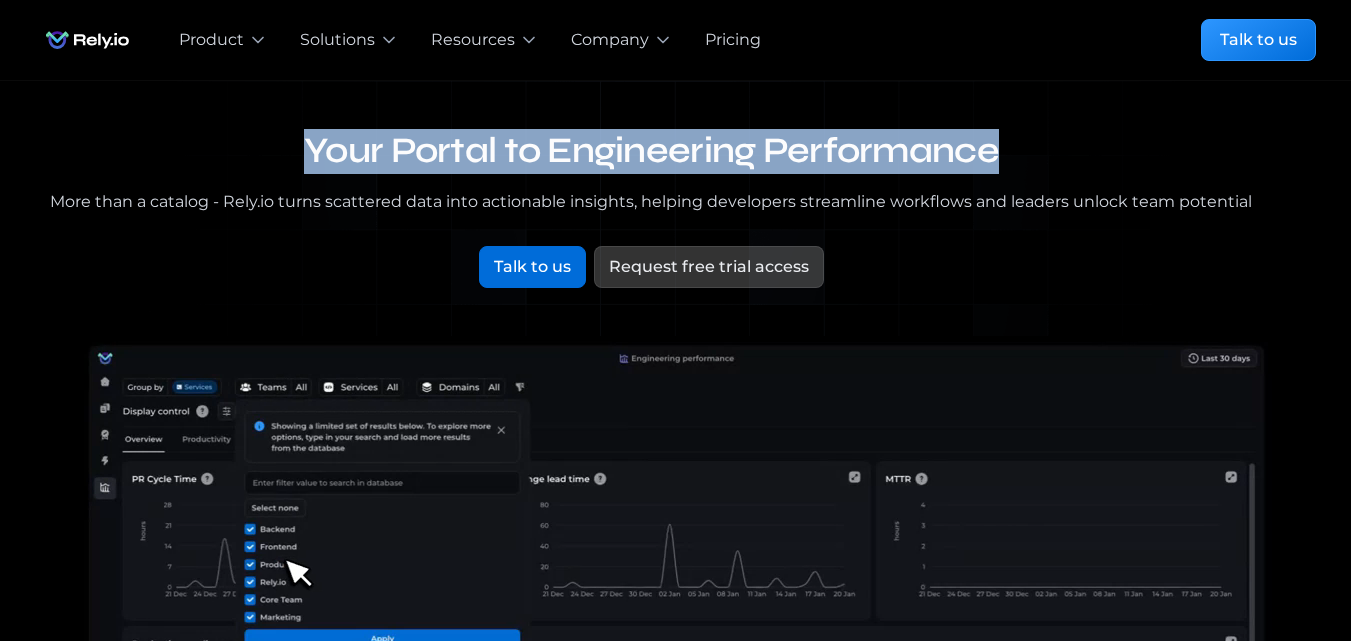drag, startPoint x: 297, startPoint y: 138, endPoint x: 1024, endPoint y: 133, distance: 727.0172 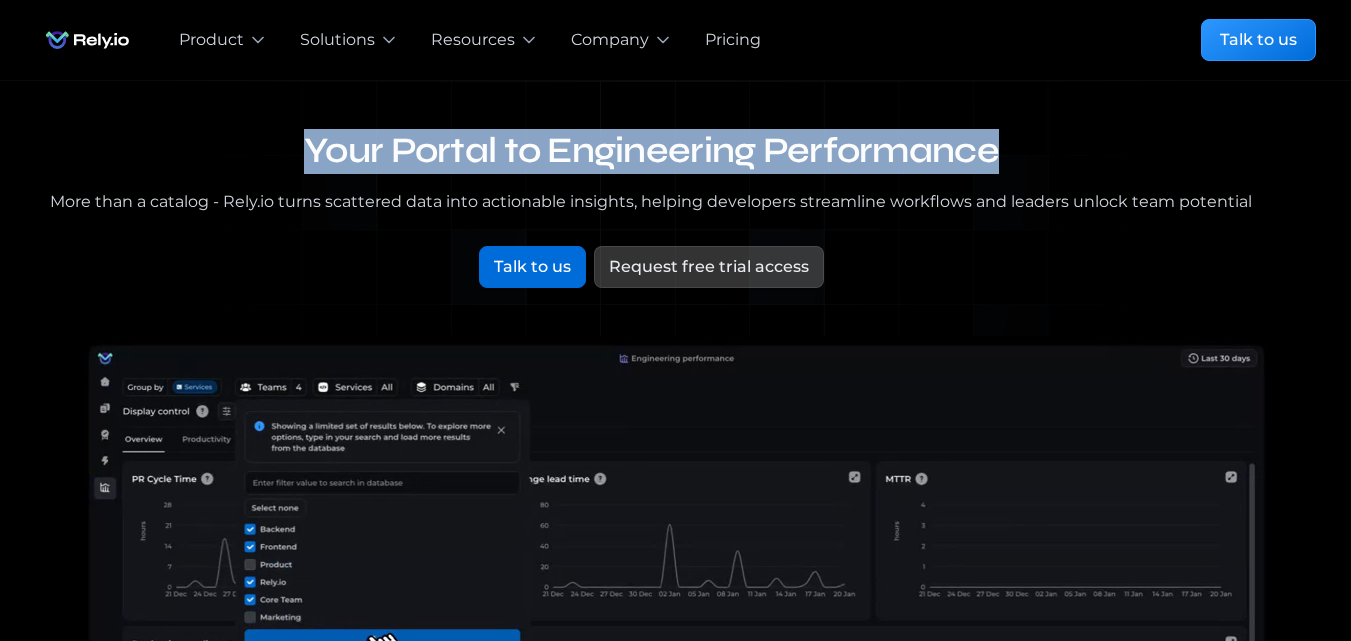 click on "Your Portal to Engineering Performance" at bounding box center (652, 151) 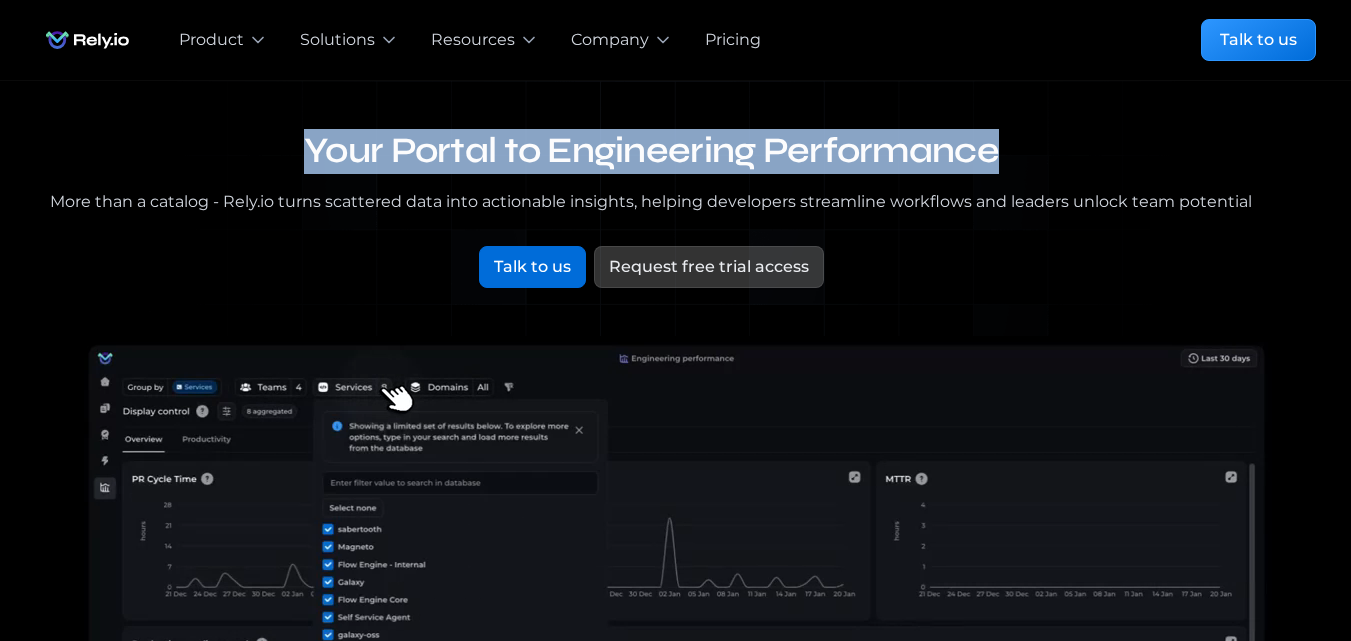 click on "Your Portal to Engineering Performance" at bounding box center [652, 151] 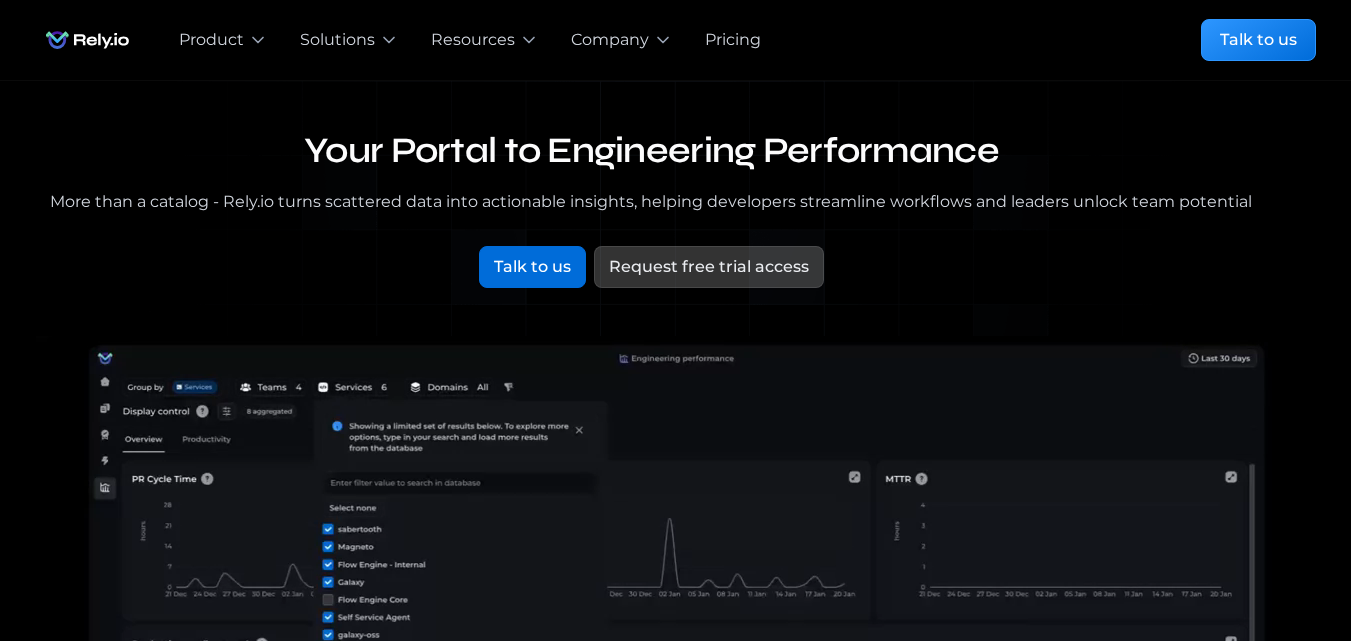 click on "Your Portal to Engineering Performance" at bounding box center (652, 151) 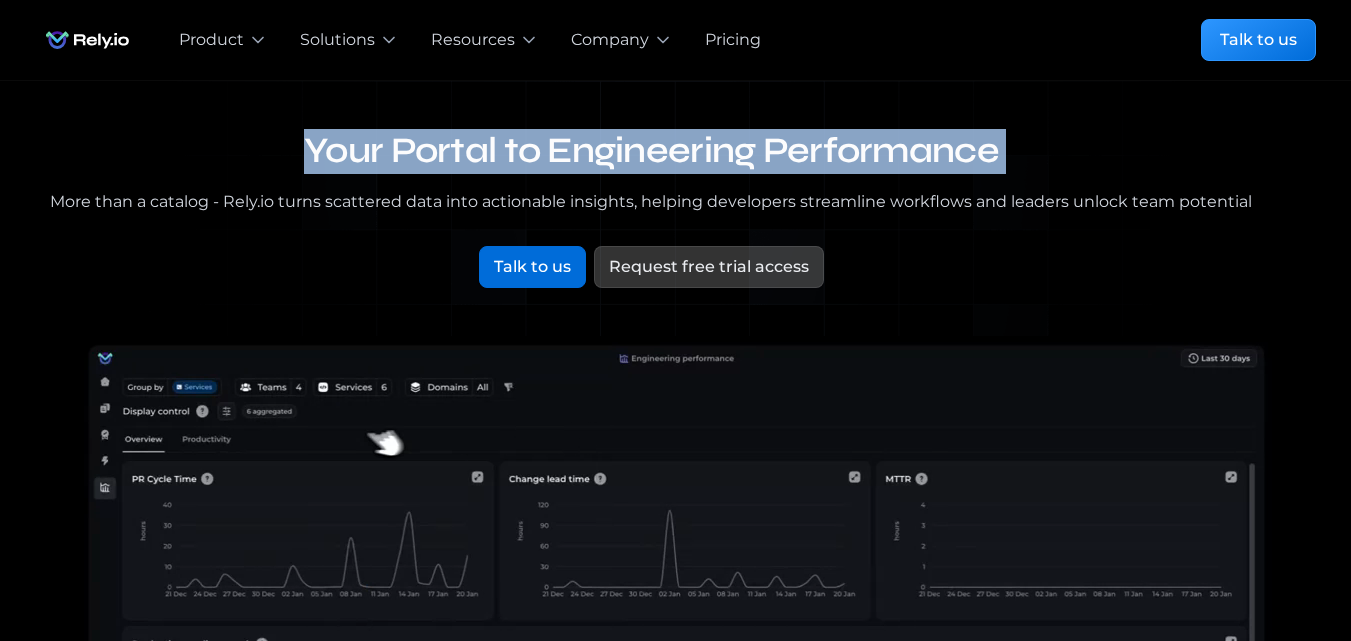 drag, startPoint x: 1013, startPoint y: 134, endPoint x: 275, endPoint y: 149, distance: 738.1524 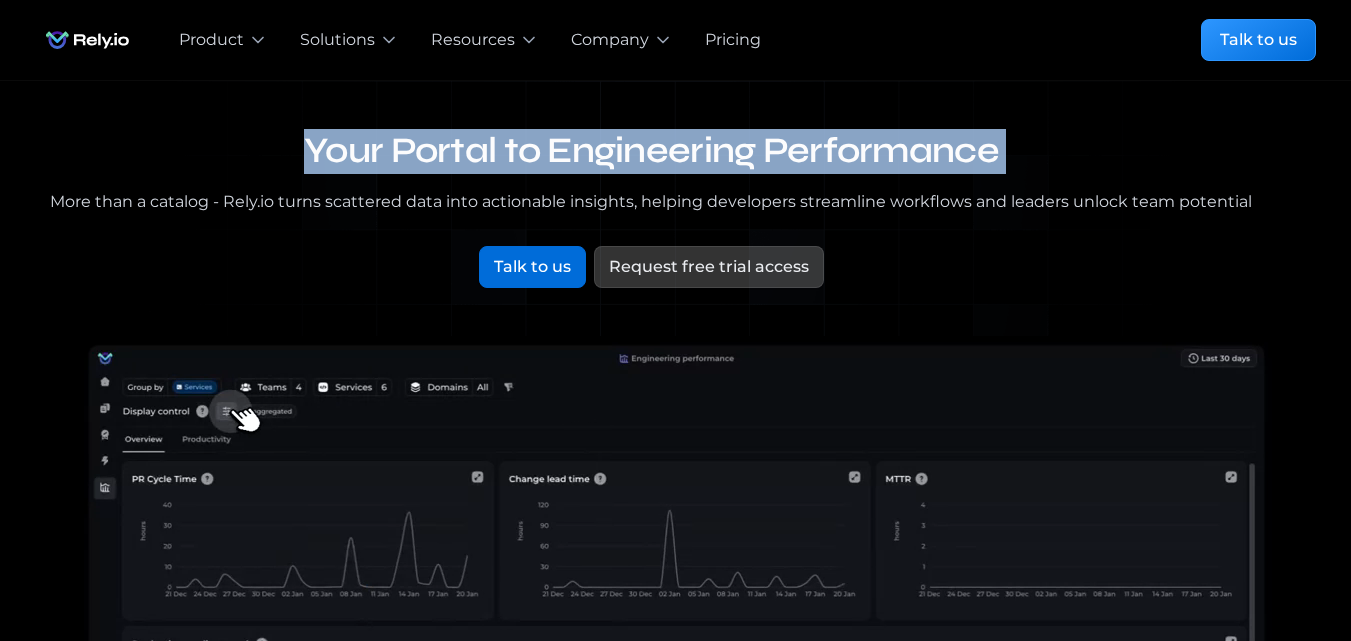 click on "Your Portal to Engineering Performance" at bounding box center [652, 151] 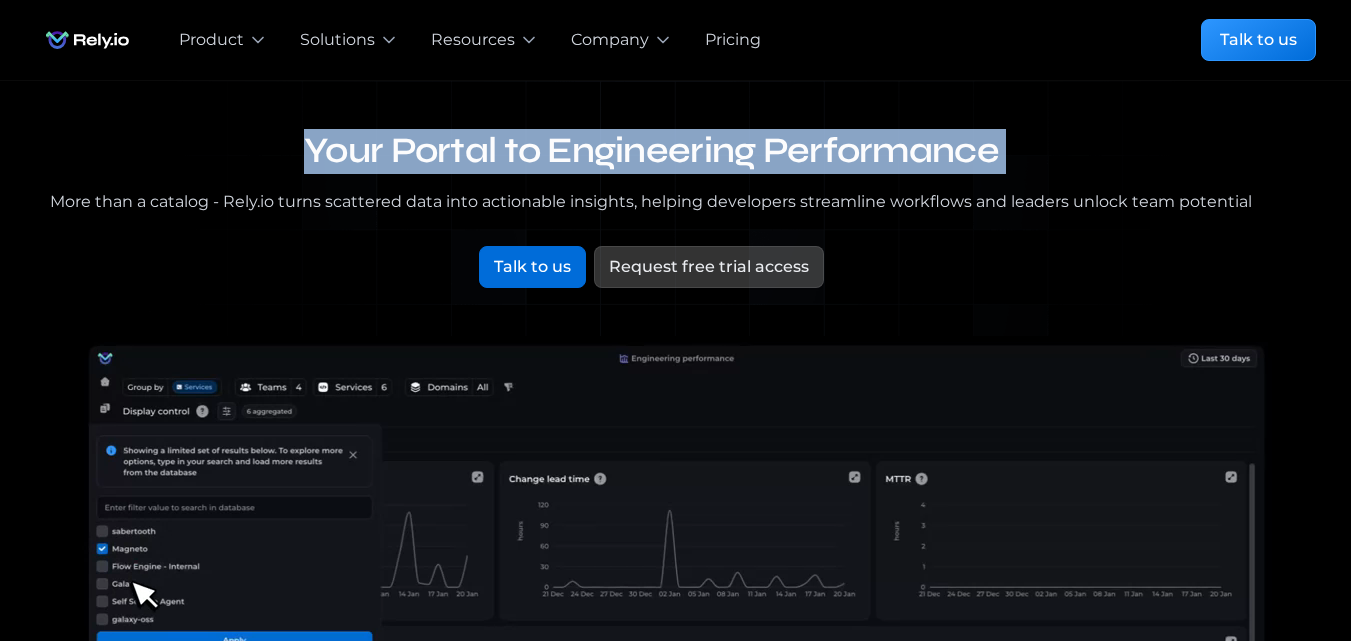 click on "Your Portal to Engineering Performance" at bounding box center [652, 151] 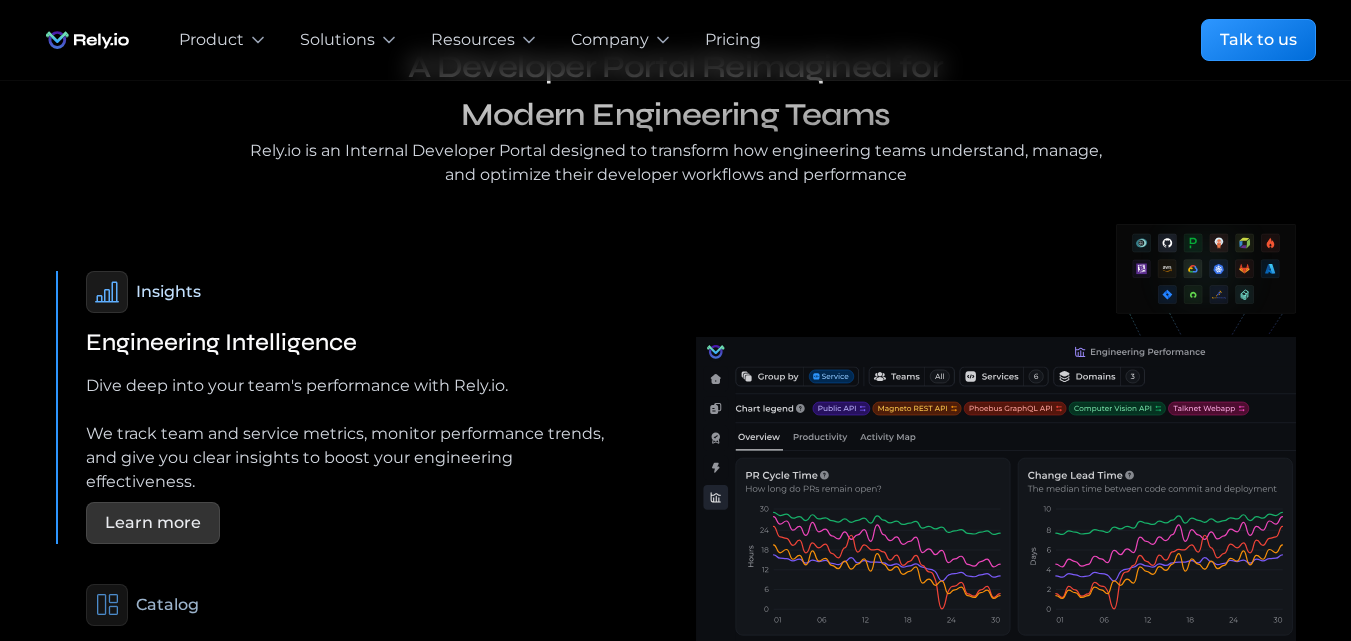 scroll, scrollTop: 1222, scrollLeft: 0, axis: vertical 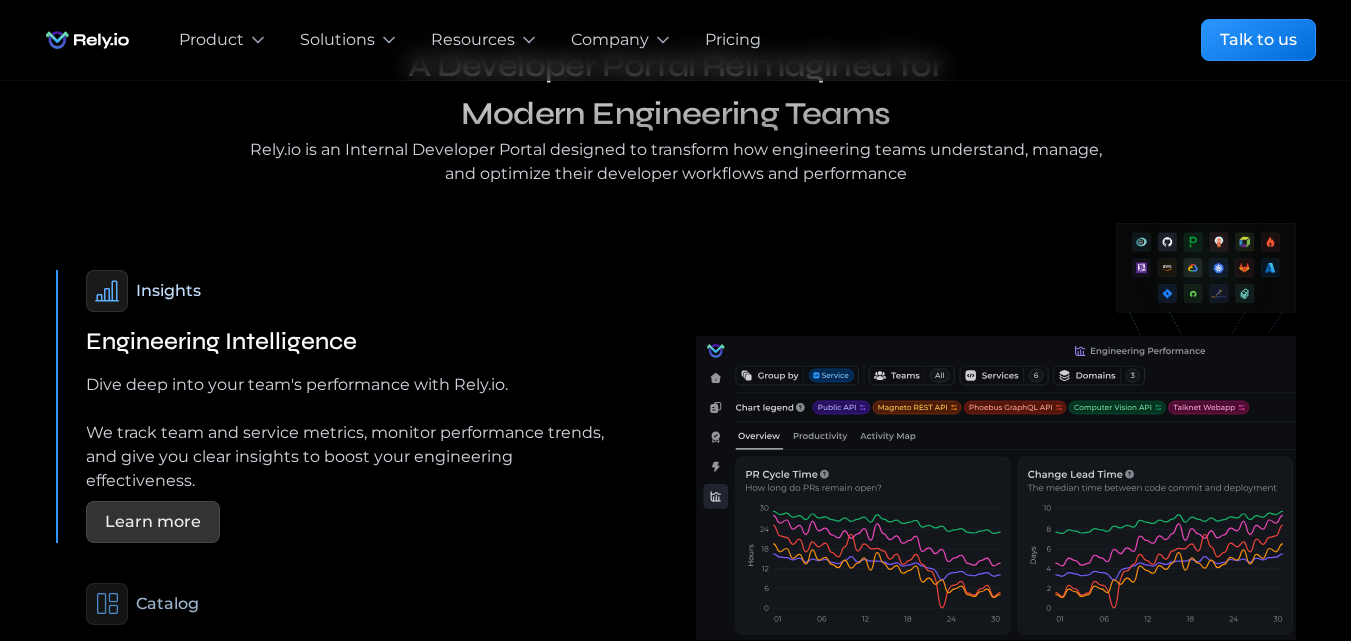click on "Insights Engineering Intelligence Dive deep into your team's performance with Rely.io.  We track team and service metrics, monitor performance trends, and give you clear insights to boost your engineering effectiveness. Learn more
Catalog Intelligent Service Discovery Uncover your software landscape with Rely.io: Automatic dependency mapping and unified insights, all in one place. Learn more
Scorecards Customizable Organizational Standards Set your own rules with Rely.io's flexible scorecards.  We help you automatically check compliance and track your team's continuous improvement, making it easy to stay on top of your engineering standards. Learn more" at bounding box center [356, 488] 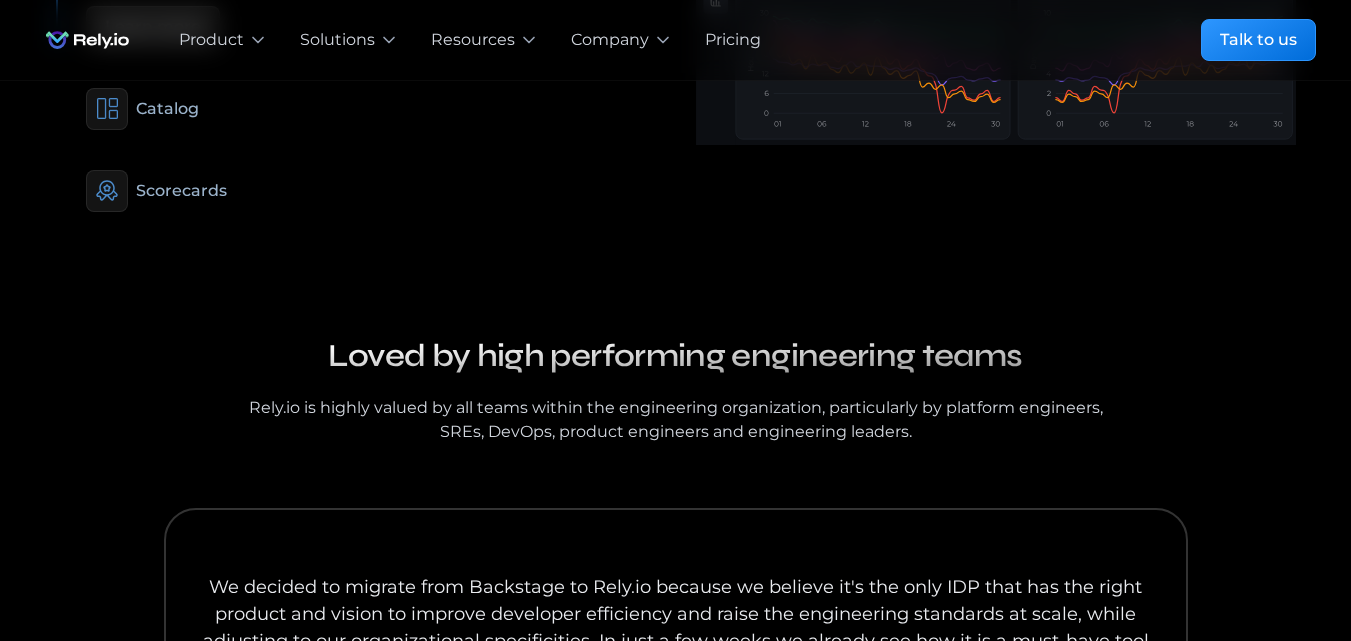 click on "**********" at bounding box center [675, 99] 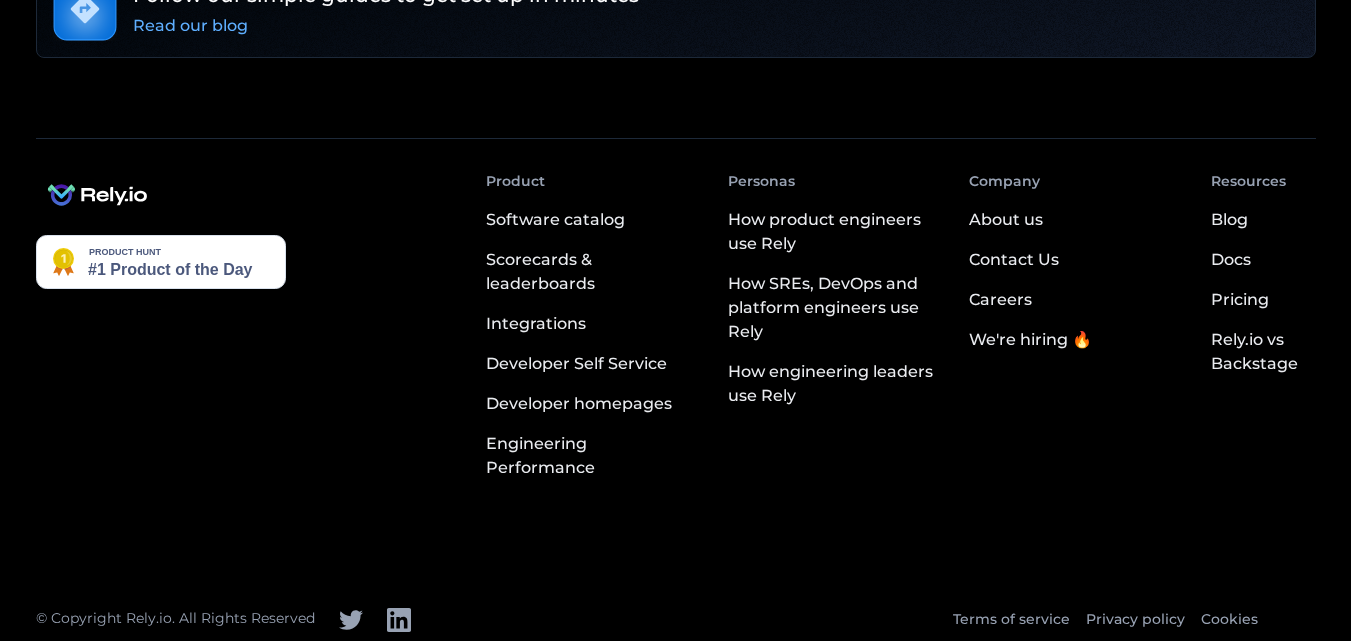 scroll, scrollTop: 3832, scrollLeft: 0, axis: vertical 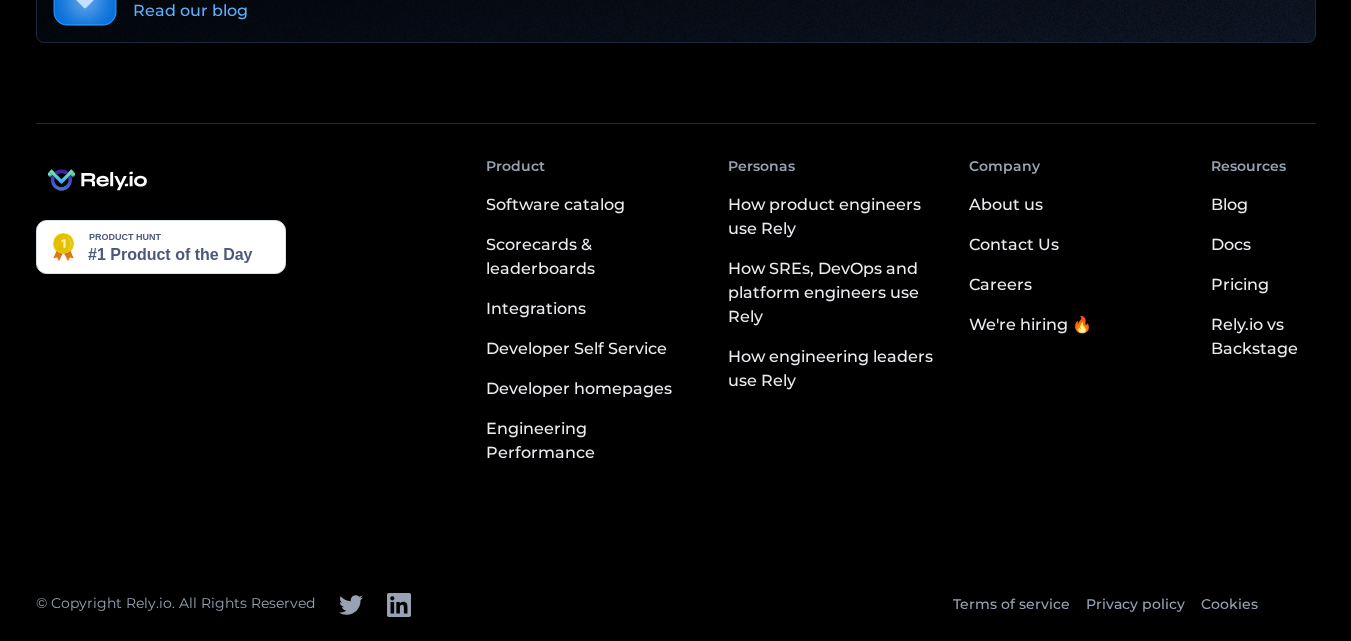 click on "We're hiring 🔥" at bounding box center [1030, 325] 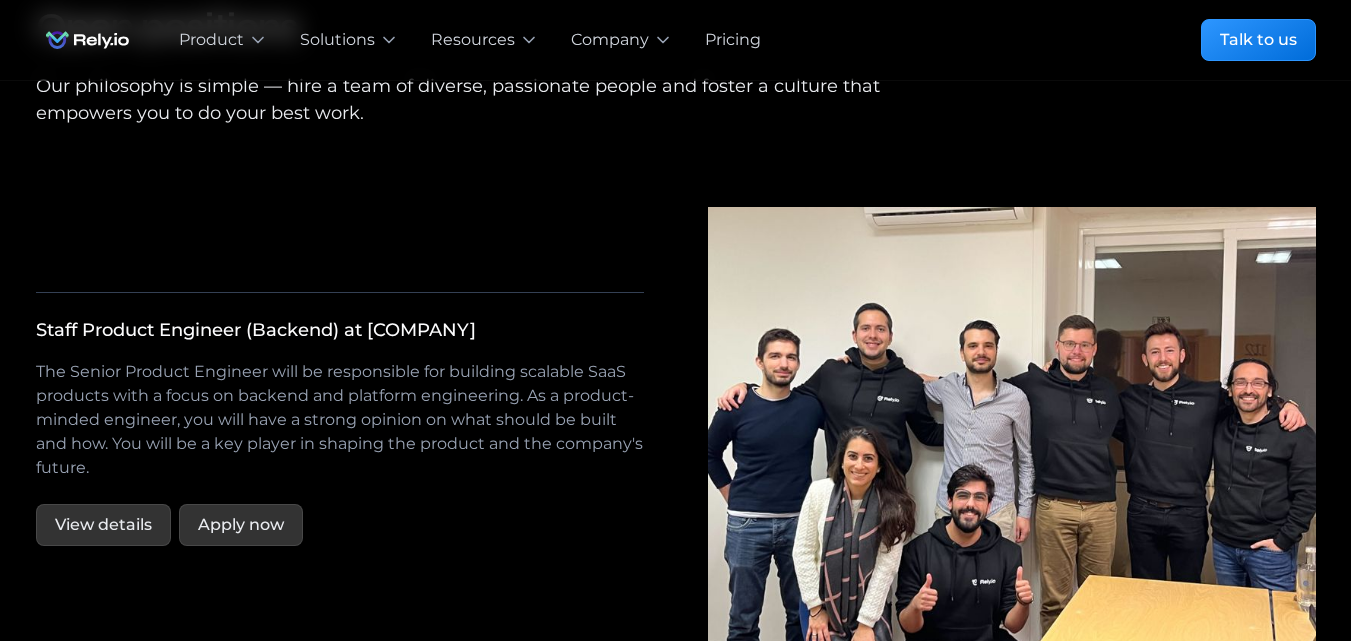 scroll, scrollTop: 3574, scrollLeft: 0, axis: vertical 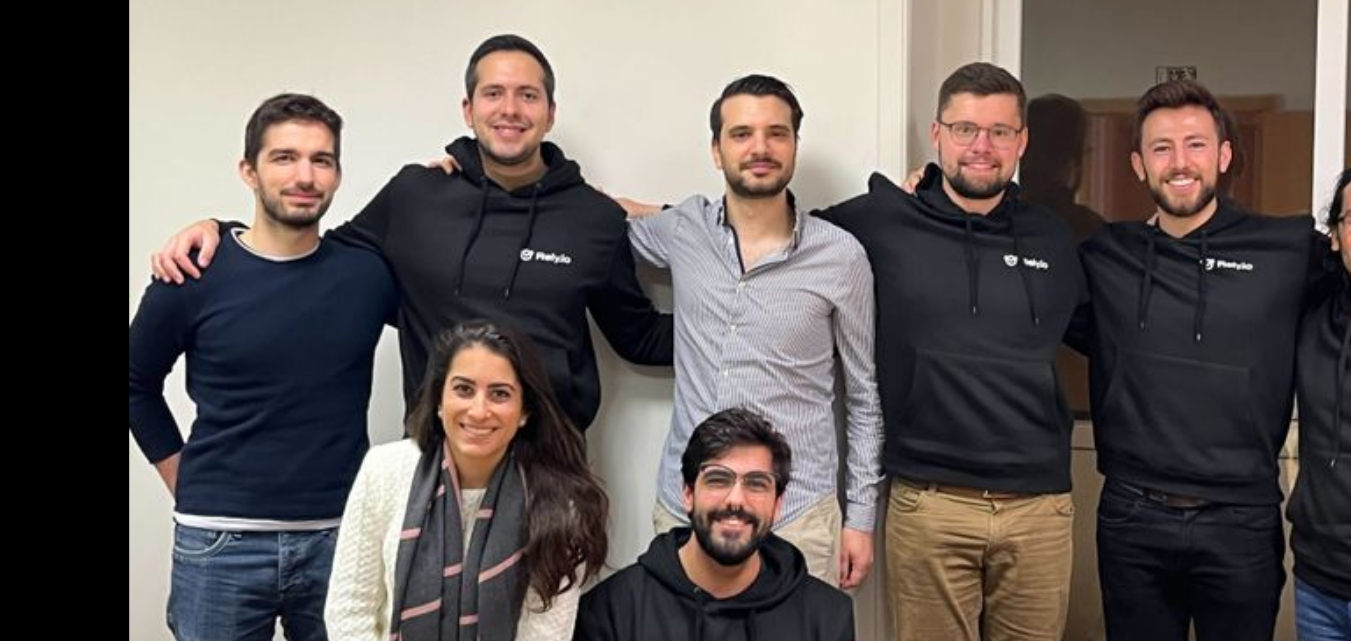 click at bounding box center [1012, 446] 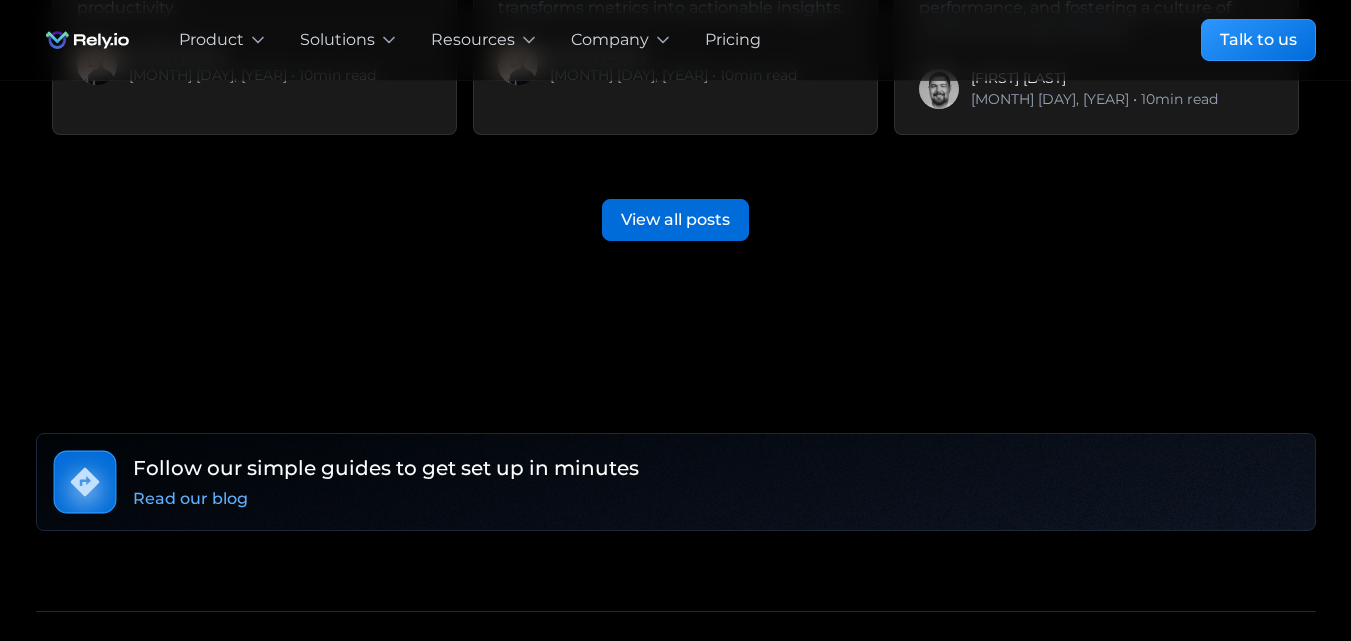 scroll, scrollTop: 5036, scrollLeft: 0, axis: vertical 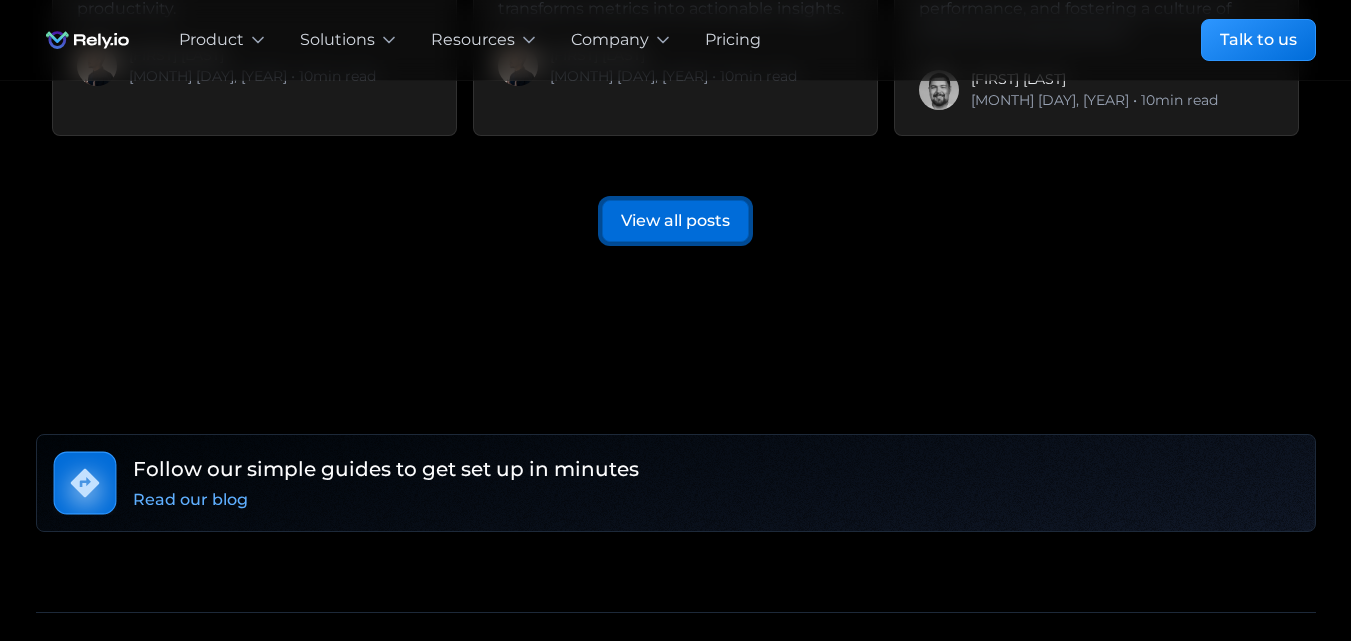 click on "View all posts" at bounding box center [675, 221] 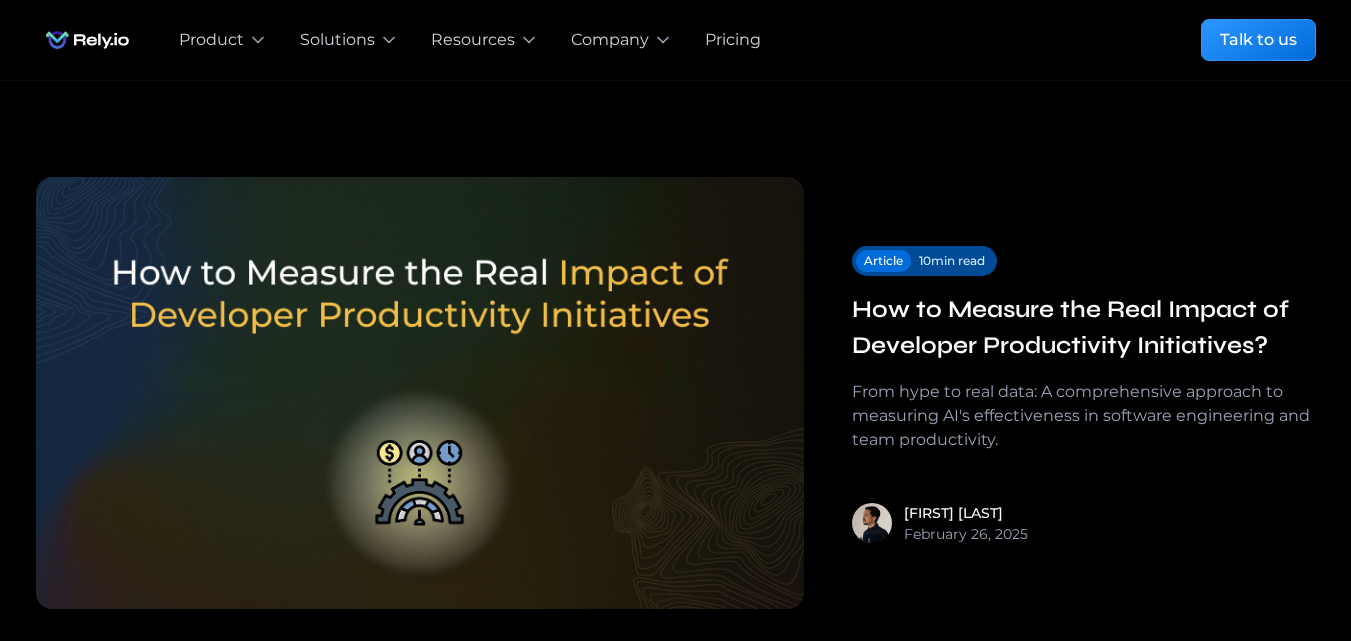 scroll, scrollTop: 69, scrollLeft: 0, axis: vertical 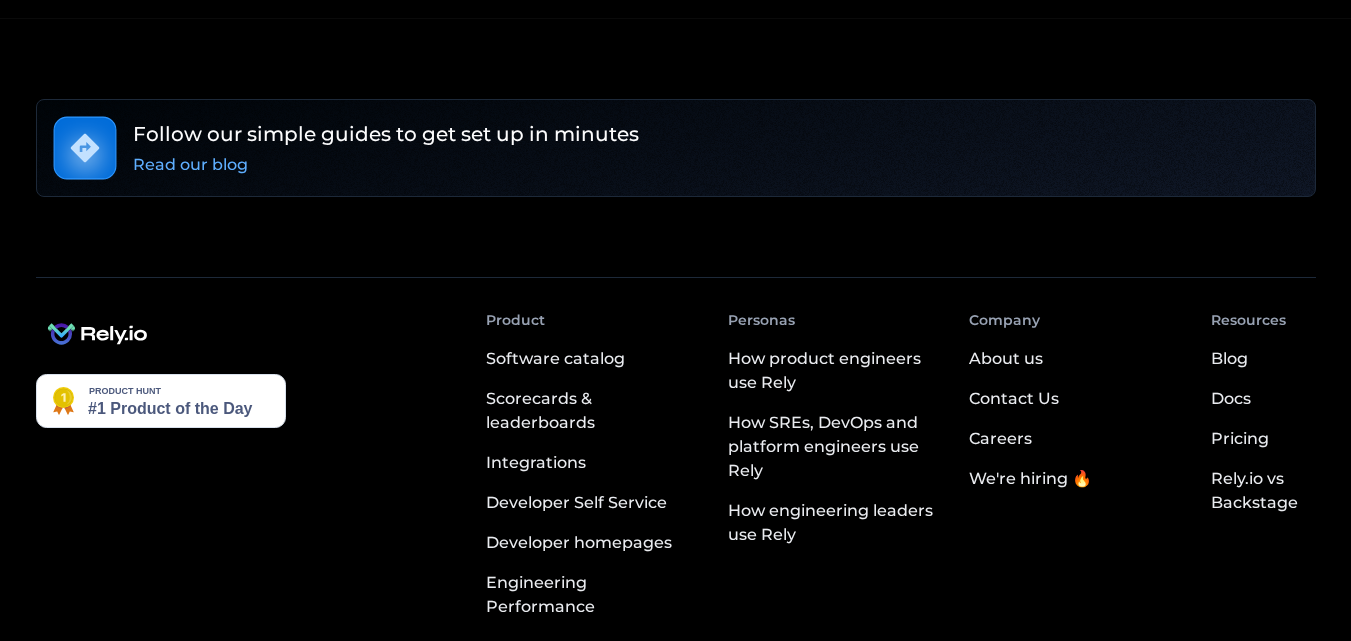 click on "We're hiring 🔥" at bounding box center (1030, 479) 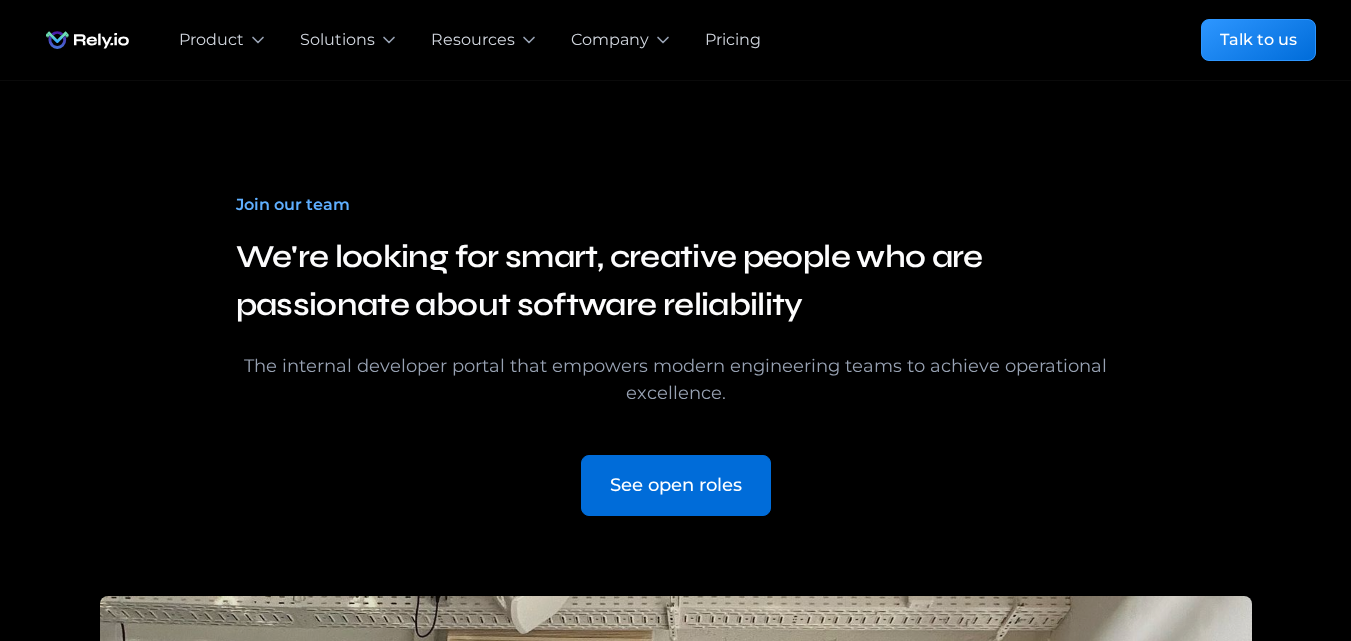 scroll, scrollTop: 3389, scrollLeft: 0, axis: vertical 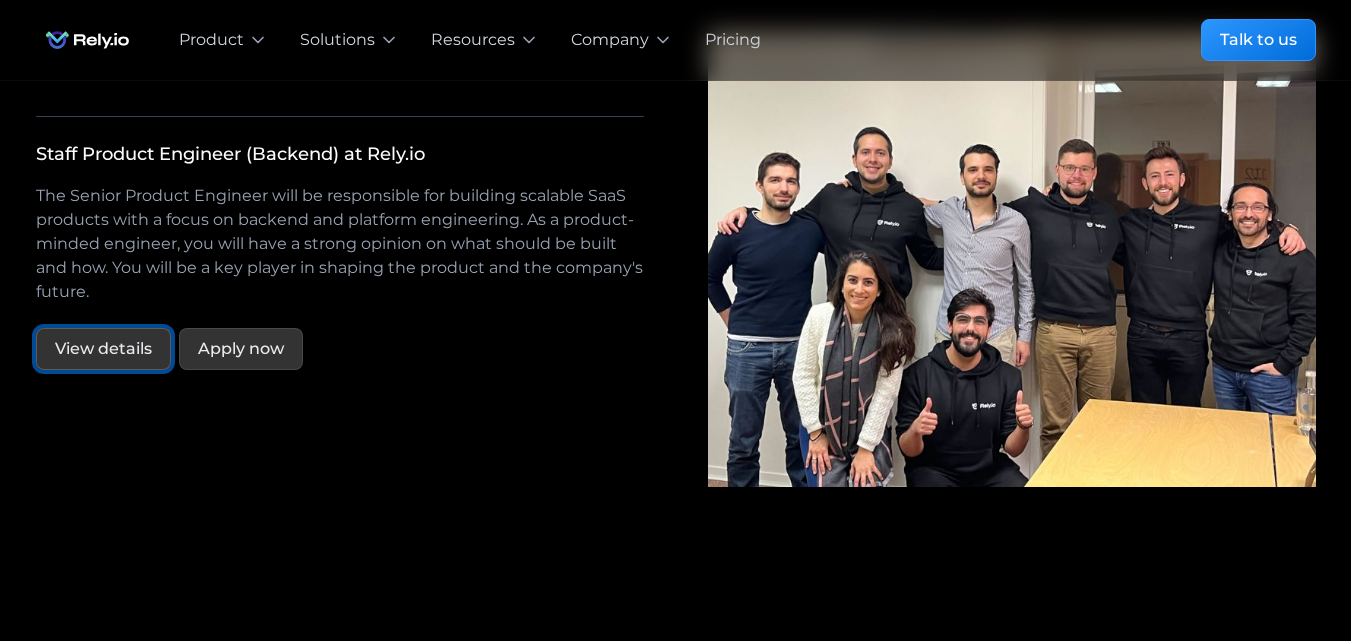 click on "View details" at bounding box center (103, 349) 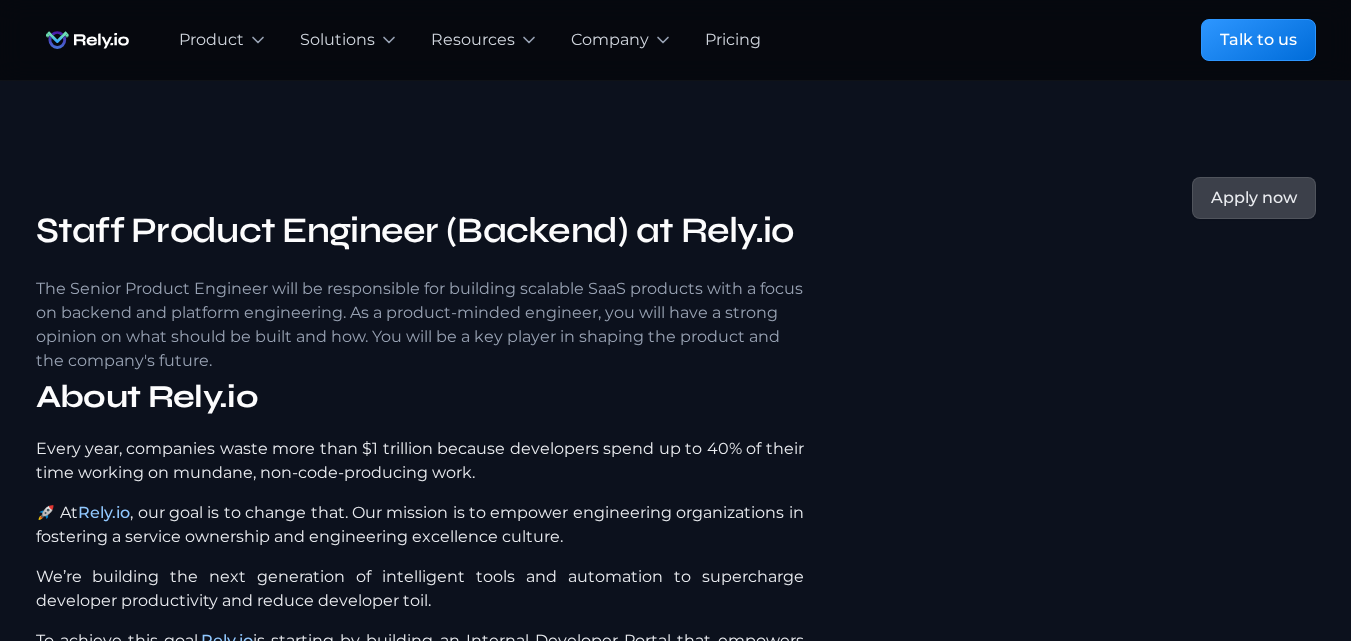 scroll, scrollTop: 0, scrollLeft: 0, axis: both 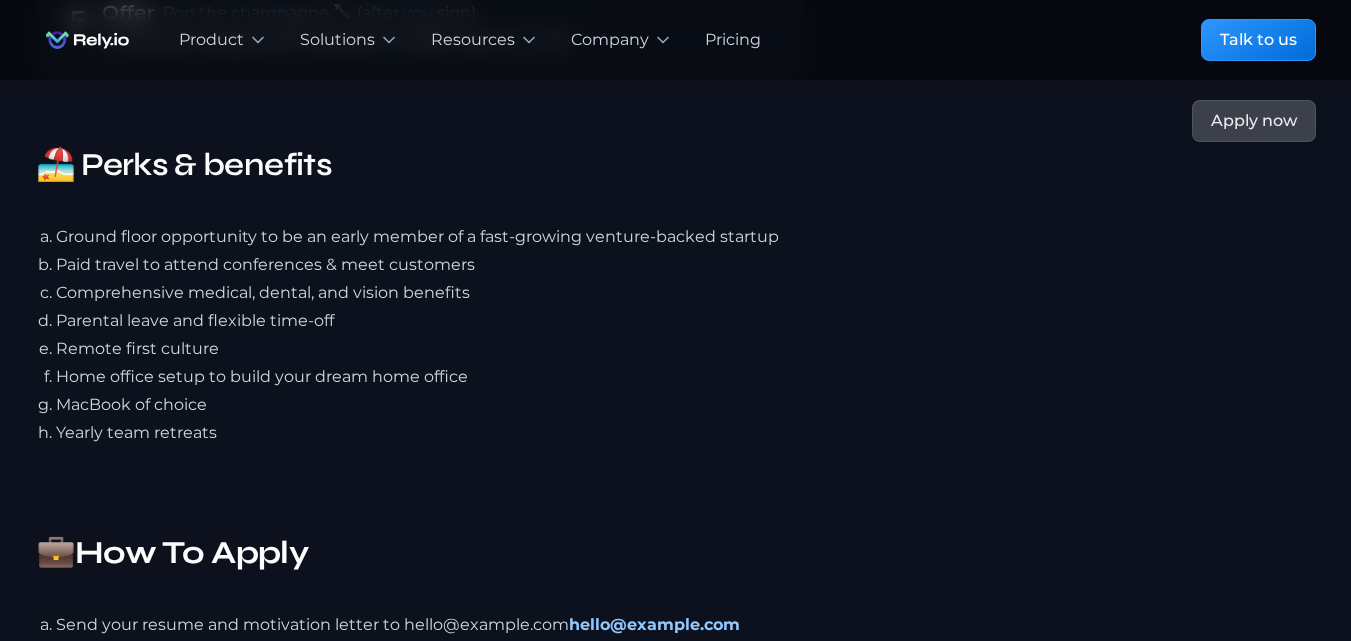 click on "Our job titles may encompass various career levels, and the actual base pay for this position will be determined based on multiple factors including training, transferable skills, work experience, business requirements, and market conditions. Additionally, this role is eligible for equity and comprehensive benefits. About Rely.io 🚀 Our mission is to empower engineering organizations in fostering a service ownership and engineering excellence culture. Every year, companies waste more than $1 trillion because developers spend up to 40% of their time working on mundane, non-code-producing work. 🚀 At Rely.io , our goal is to change that. Our mission is to empower engineering organizations in fostering a service ownership and engineering excellence culture. We’re building the next generation of intelligent tools and automation to supercharge developer productivity and reduce developer toil. To achieve this goal, Rely.io is starting by building an Internal Developer Portal that empowers engineering organizations to enhance visibility and engineering standards across their software ecosystem. 📍 Location 🤝 The team We have raised $3.5M+ from top-tier firms like J12 Ventures, Shilling Capital Partners, TechstarsNYC, and TheVentureCity, as well as from notable angels ⚙️ About our engineering teams Rely.io ." at bounding box center [574, -1449] 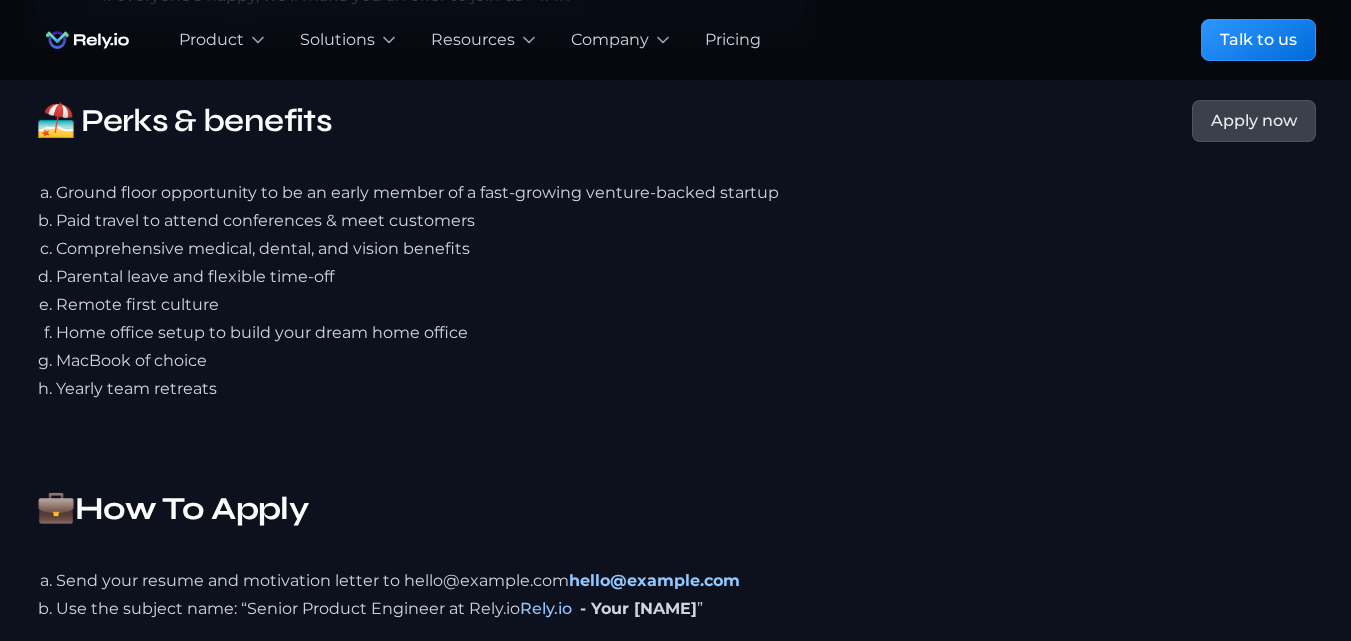 scroll, scrollTop: 4241, scrollLeft: 0, axis: vertical 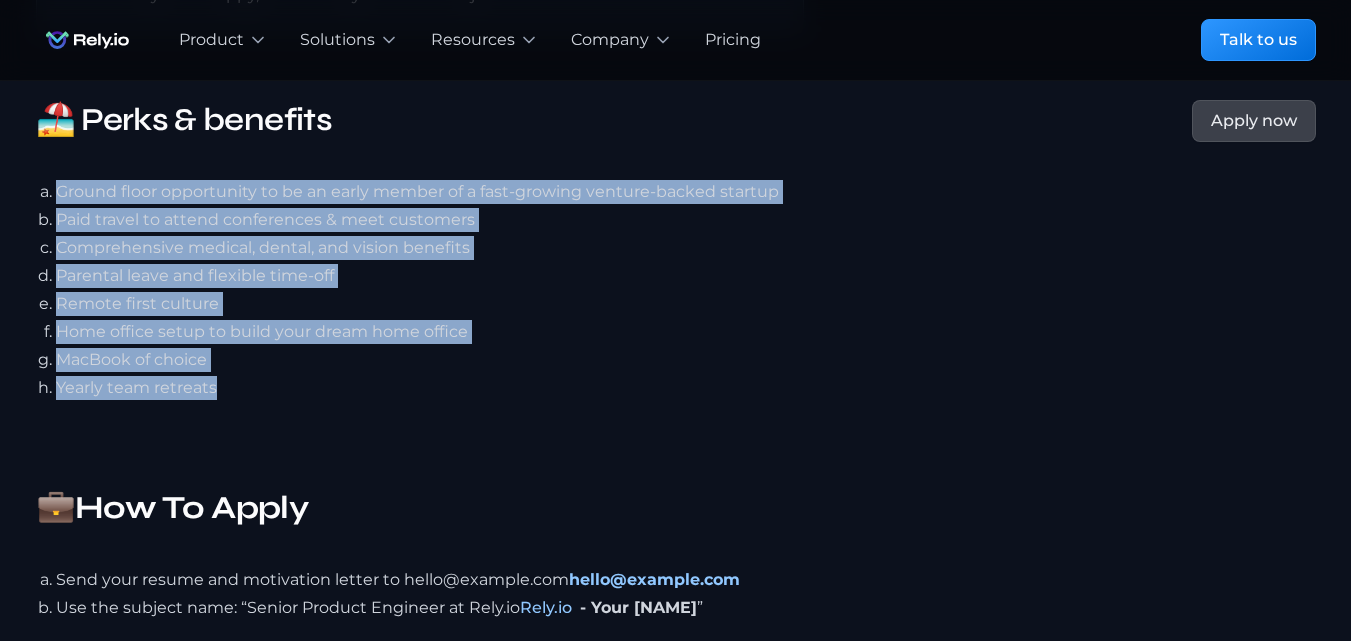 drag, startPoint x: 16, startPoint y: 184, endPoint x: 279, endPoint y: 379, distance: 327.40494 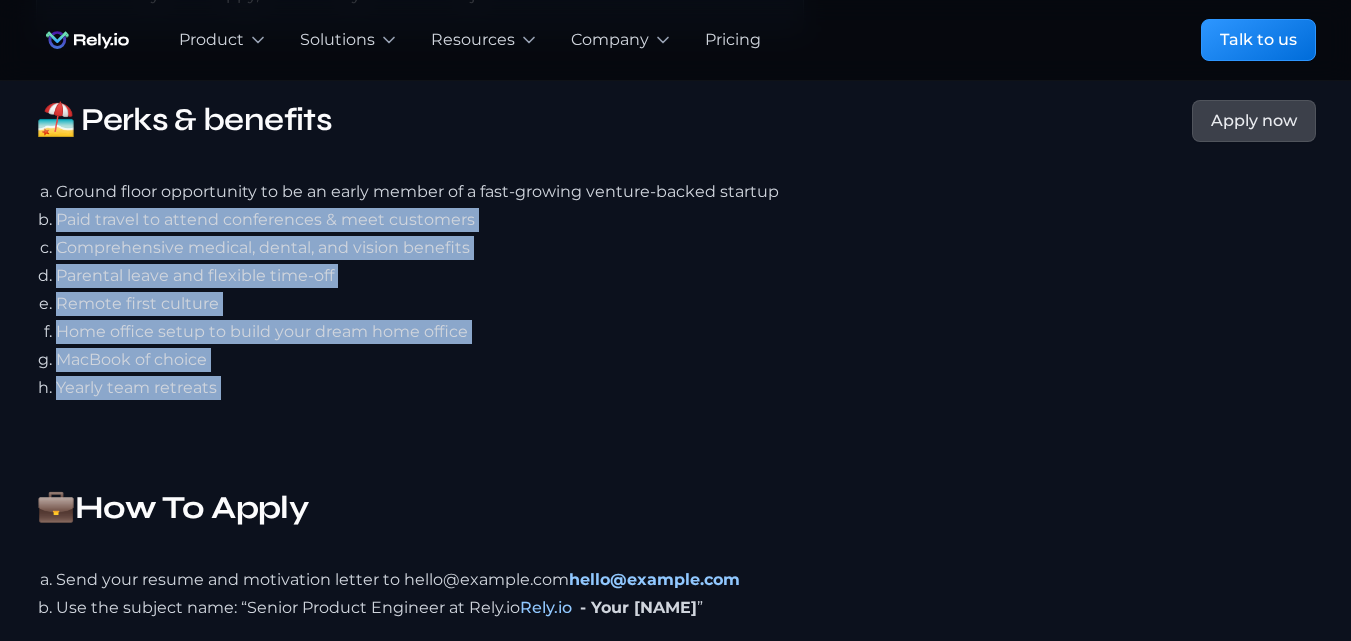 drag, startPoint x: 279, startPoint y: 379, endPoint x: 35, endPoint y: 204, distance: 300.26822 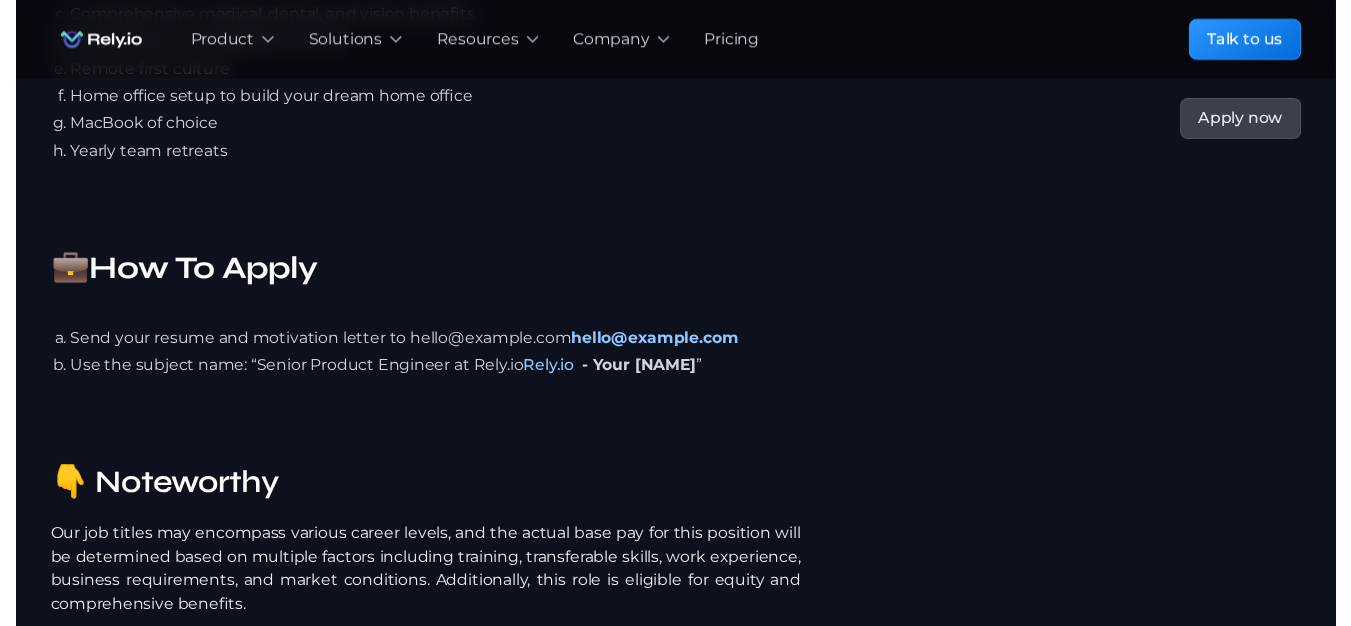 scroll, scrollTop: 4471, scrollLeft: 0, axis: vertical 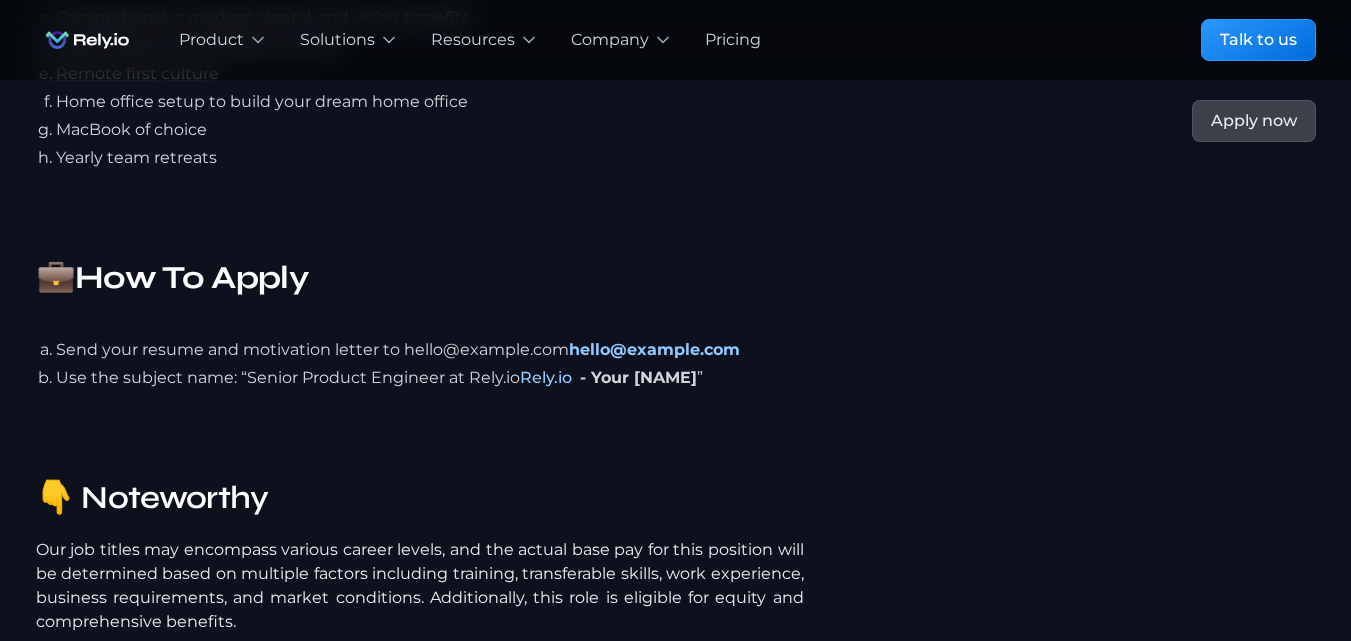 click on "Send your resume and motivation letter to hello@example.com Use the subject name: “Senior Product Engineer at Rely.io - Your name ”" at bounding box center (420, 364) 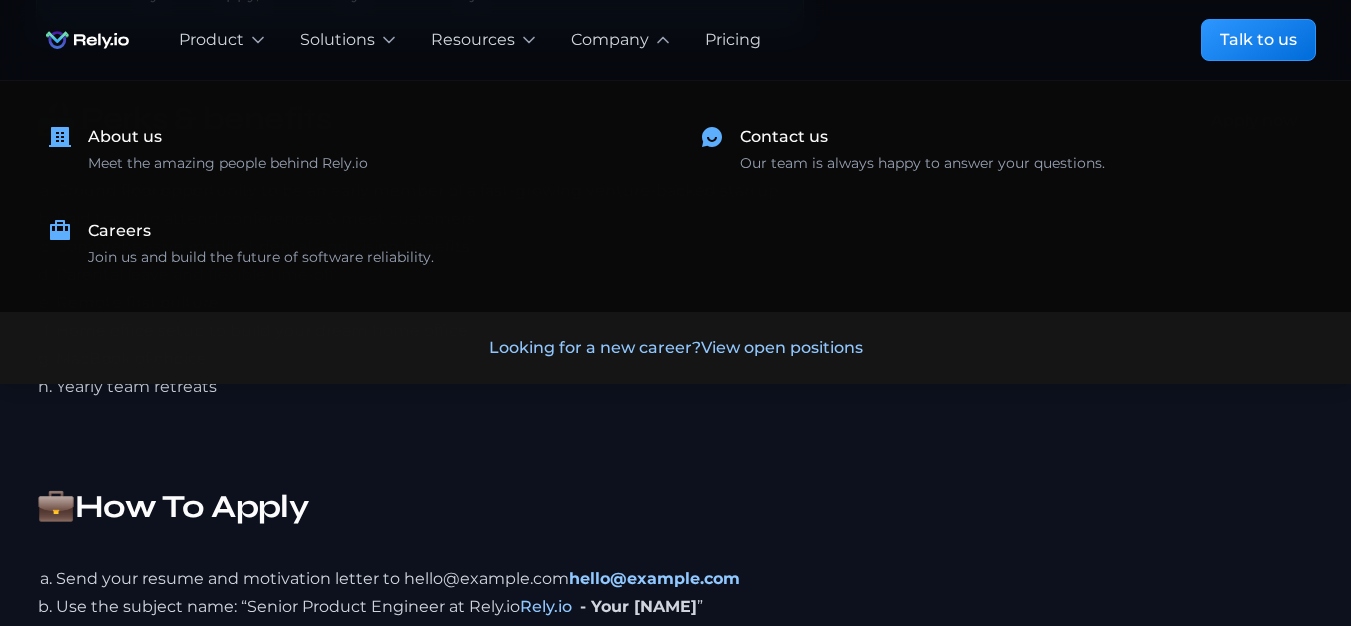 scroll, scrollTop: 4241, scrollLeft: 0, axis: vertical 